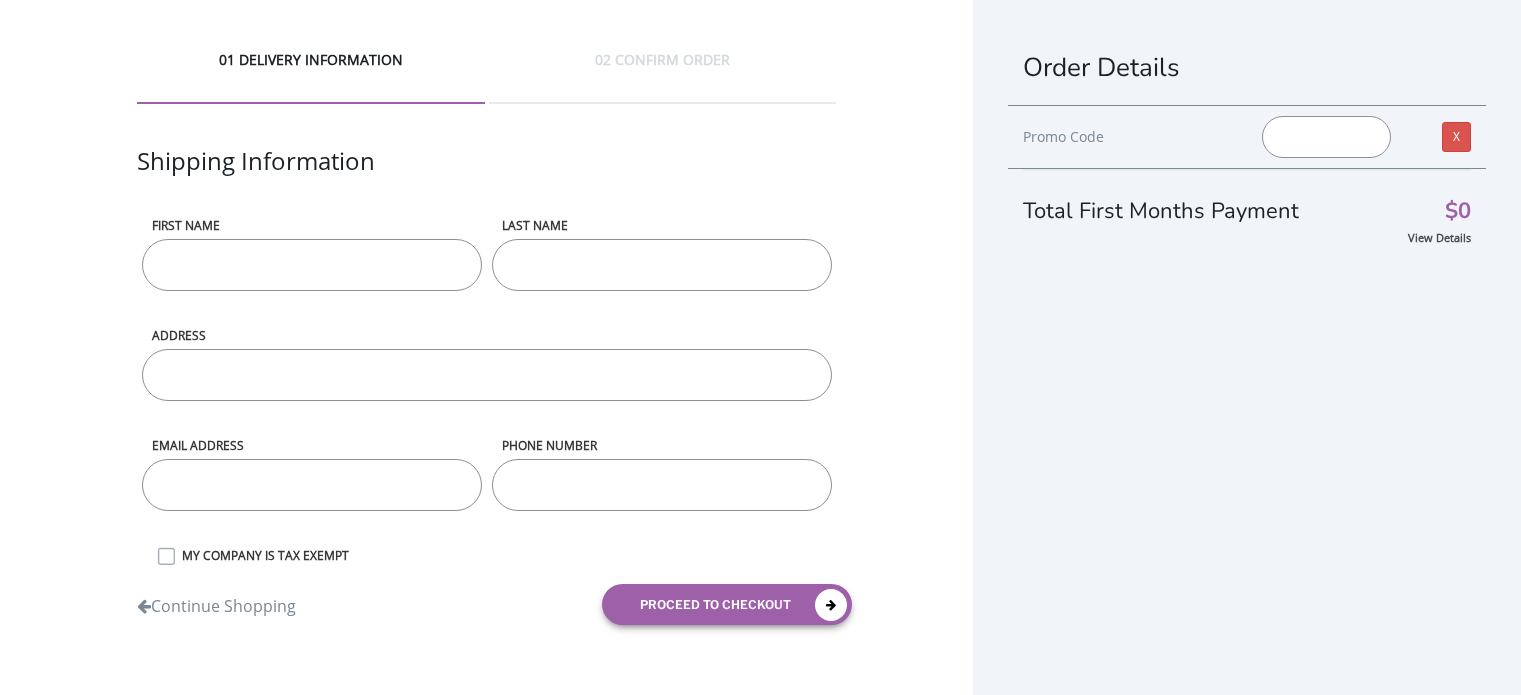scroll, scrollTop: 0, scrollLeft: 0, axis: both 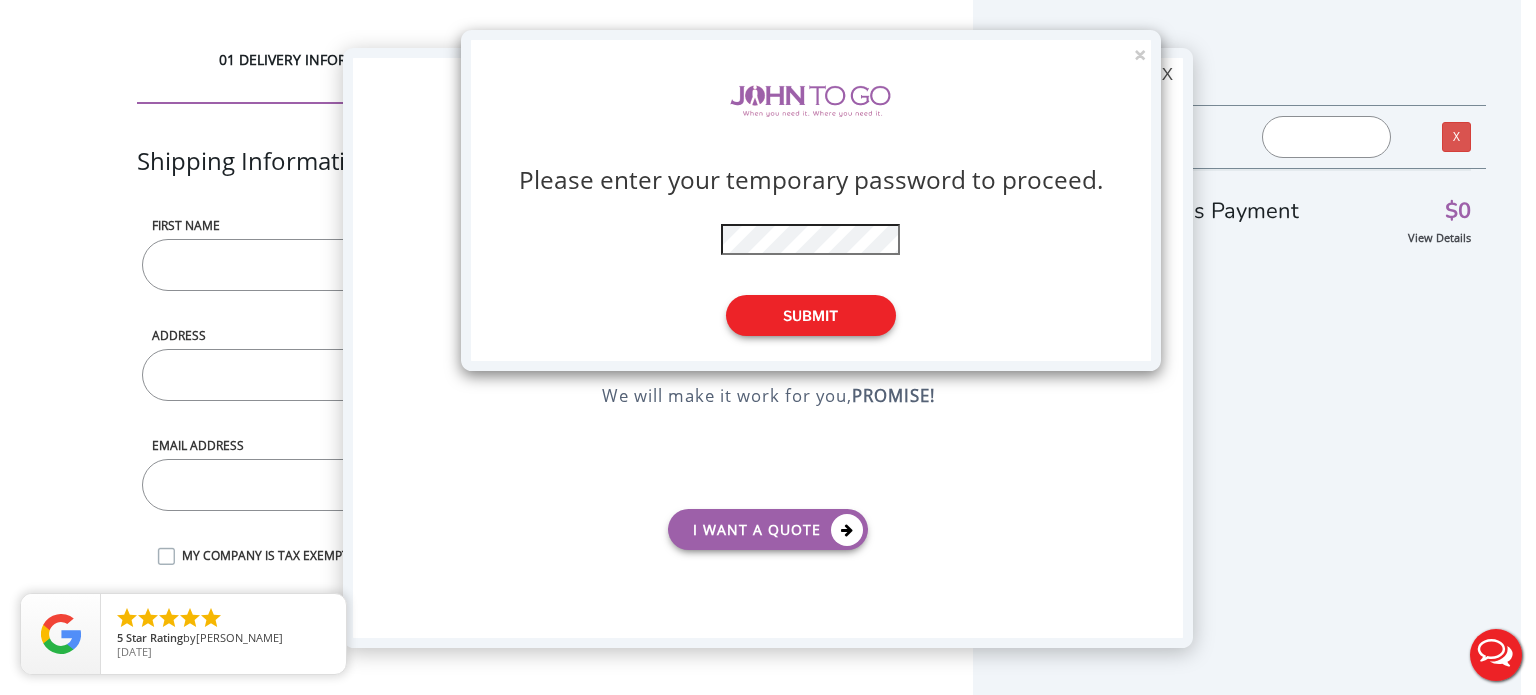 click on "Submit" at bounding box center (811, 315) 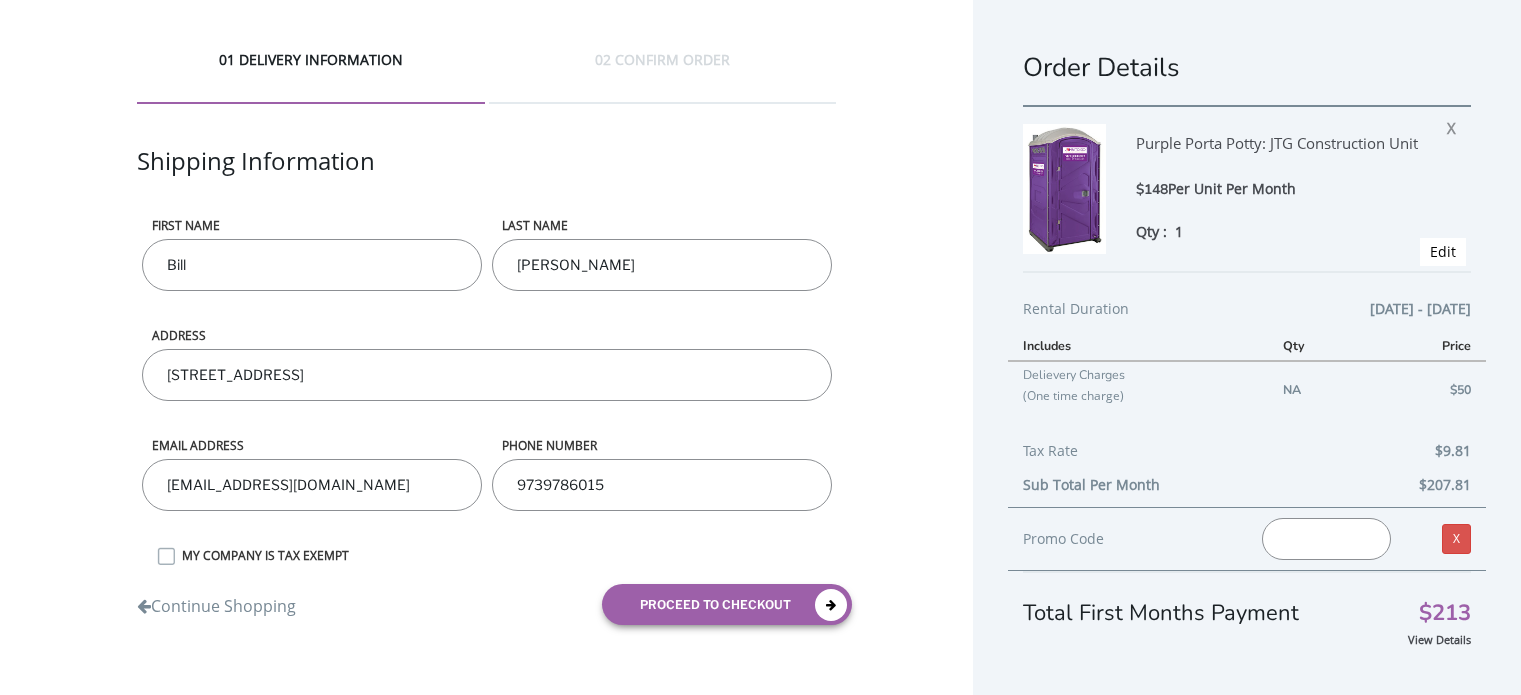 scroll, scrollTop: 0, scrollLeft: 0, axis: both 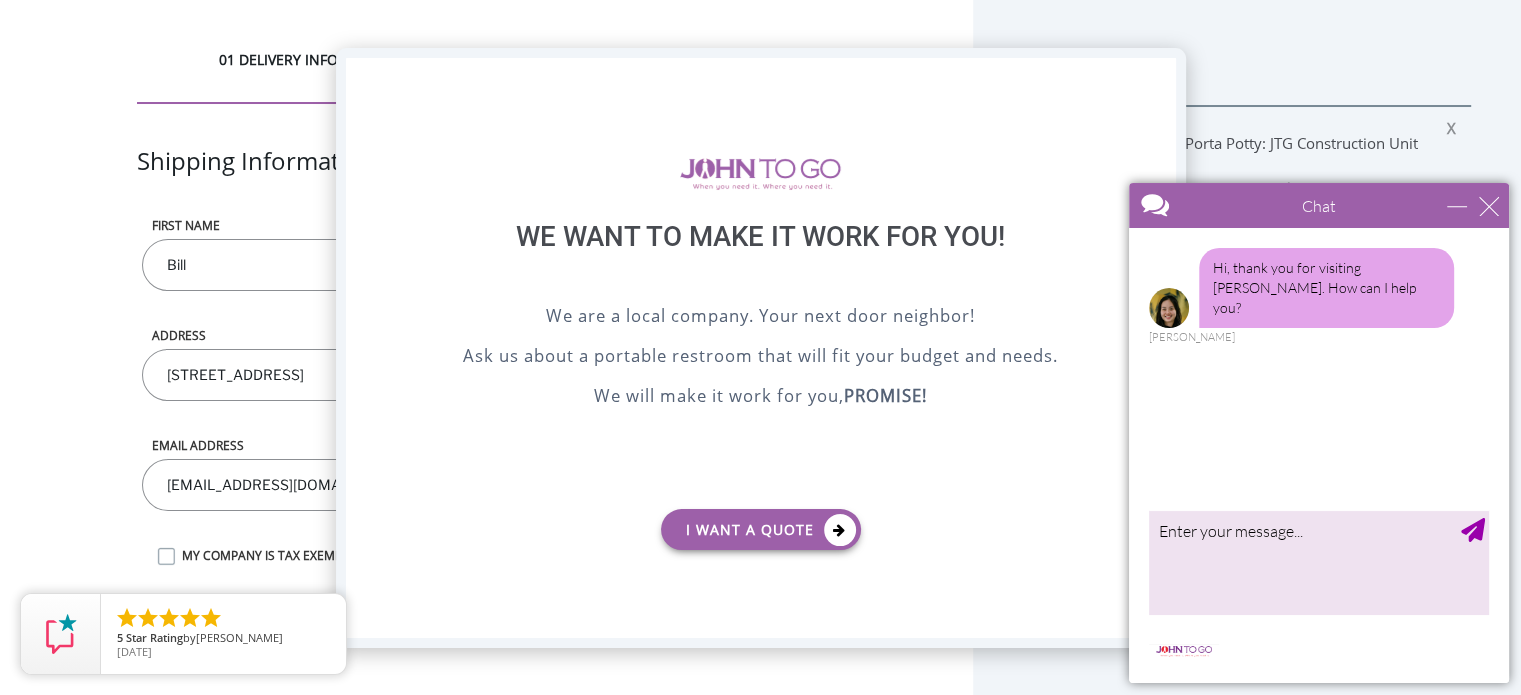 click on "X" at bounding box center [1159, 75] 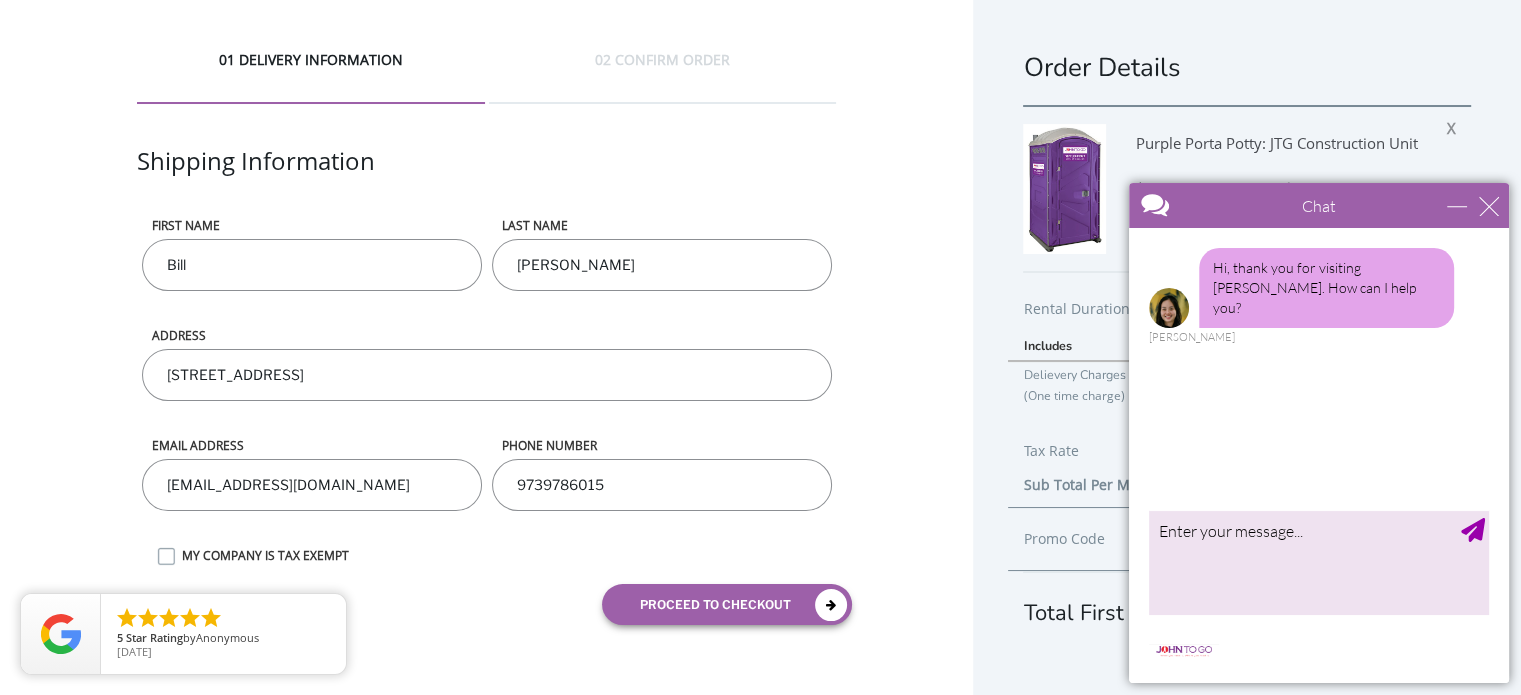scroll, scrollTop: 34, scrollLeft: 0, axis: vertical 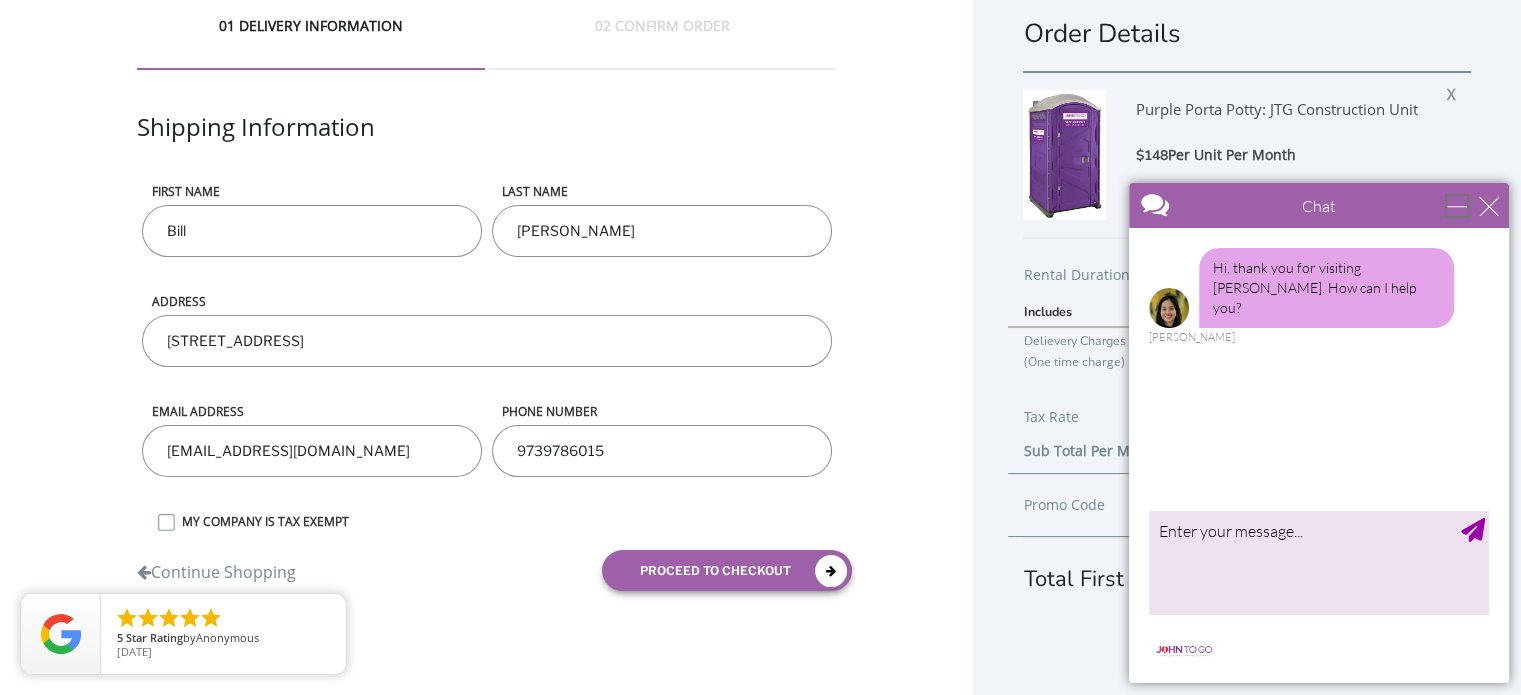 drag, startPoint x: 1454, startPoint y: 202, endPoint x: 2532, endPoint y: 382, distance: 1092.9246 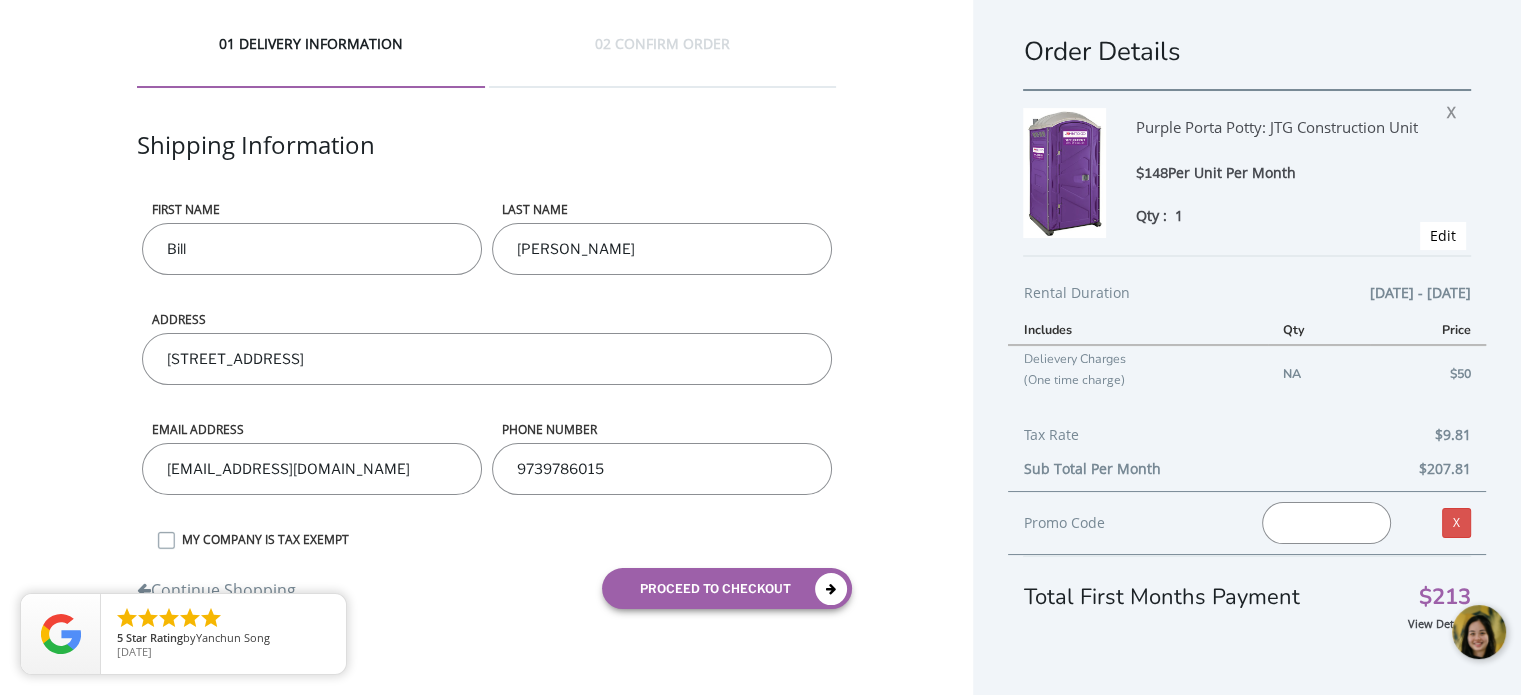 scroll, scrollTop: 0, scrollLeft: 0, axis: both 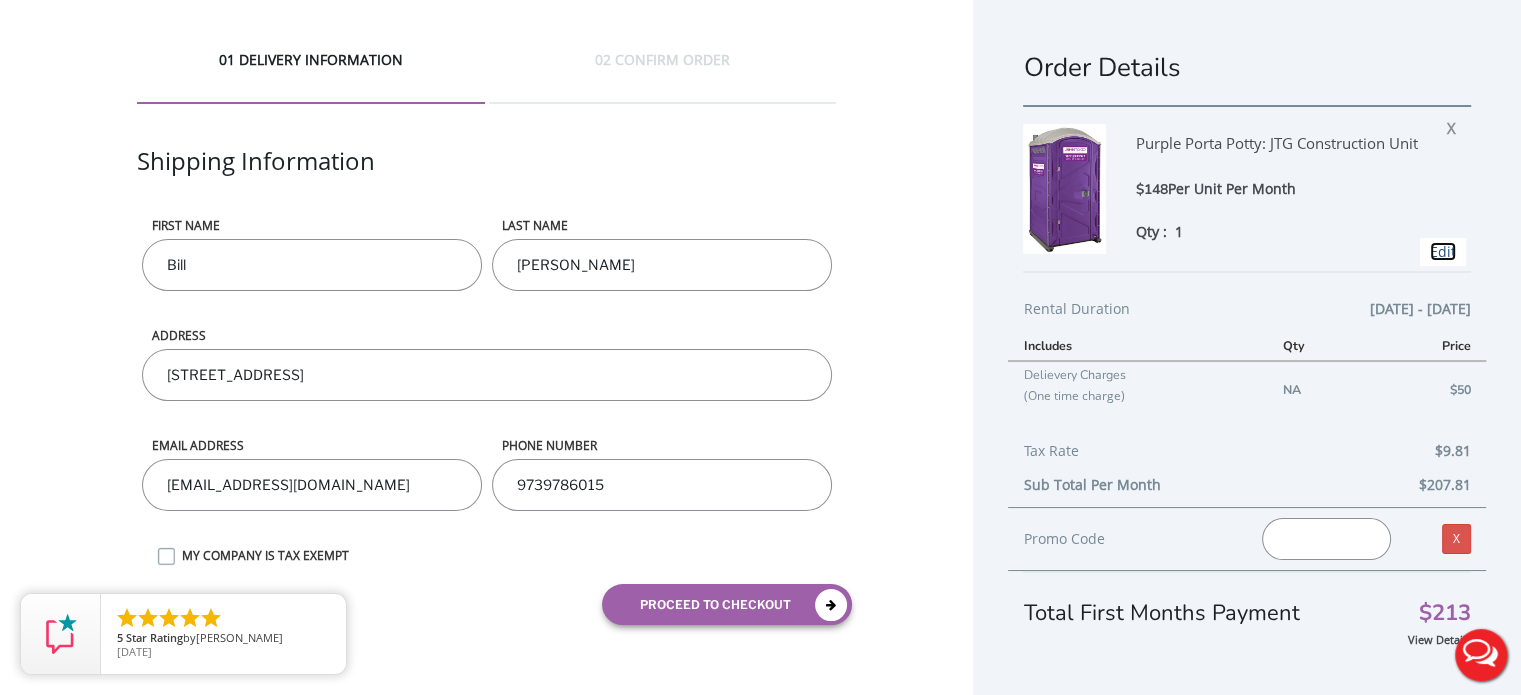 click on "Edit" at bounding box center (1443, 251) 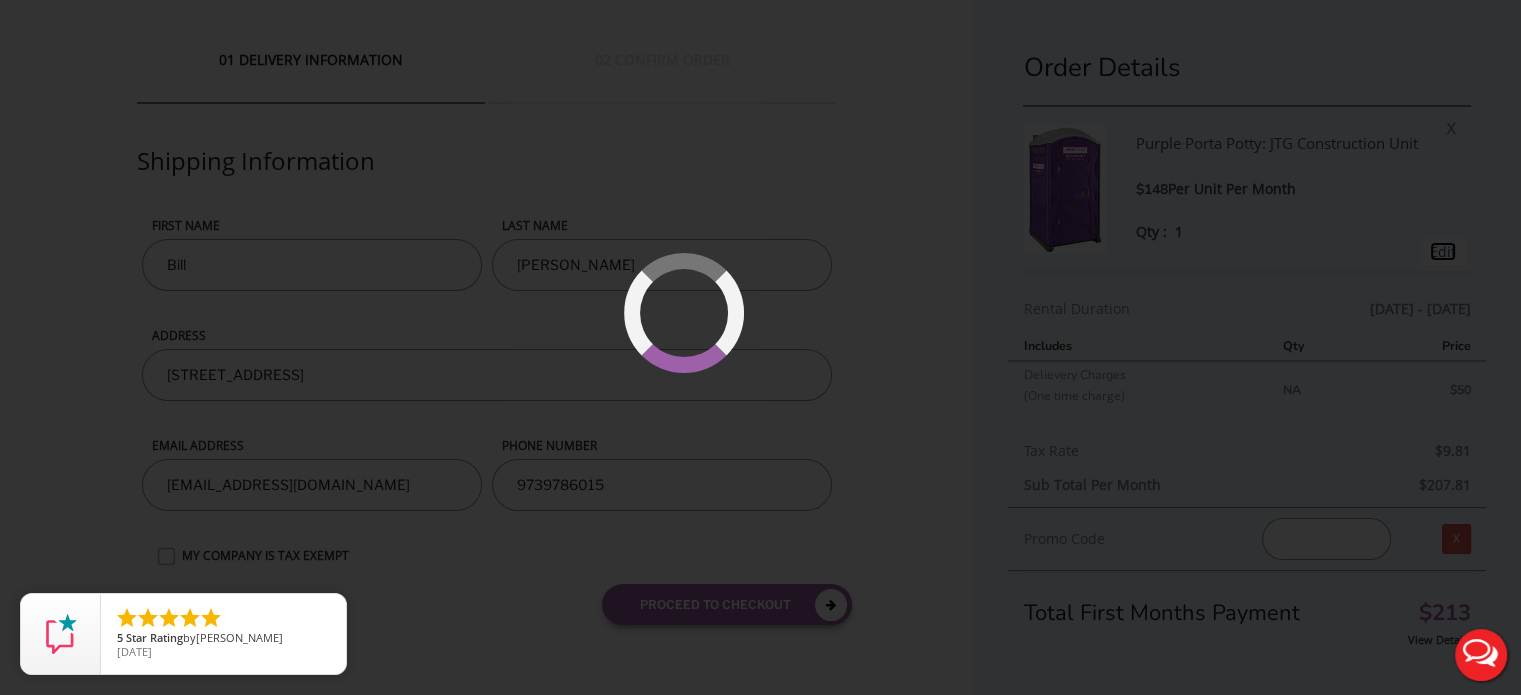 type on "07/18/2025 to 12/26/2025" 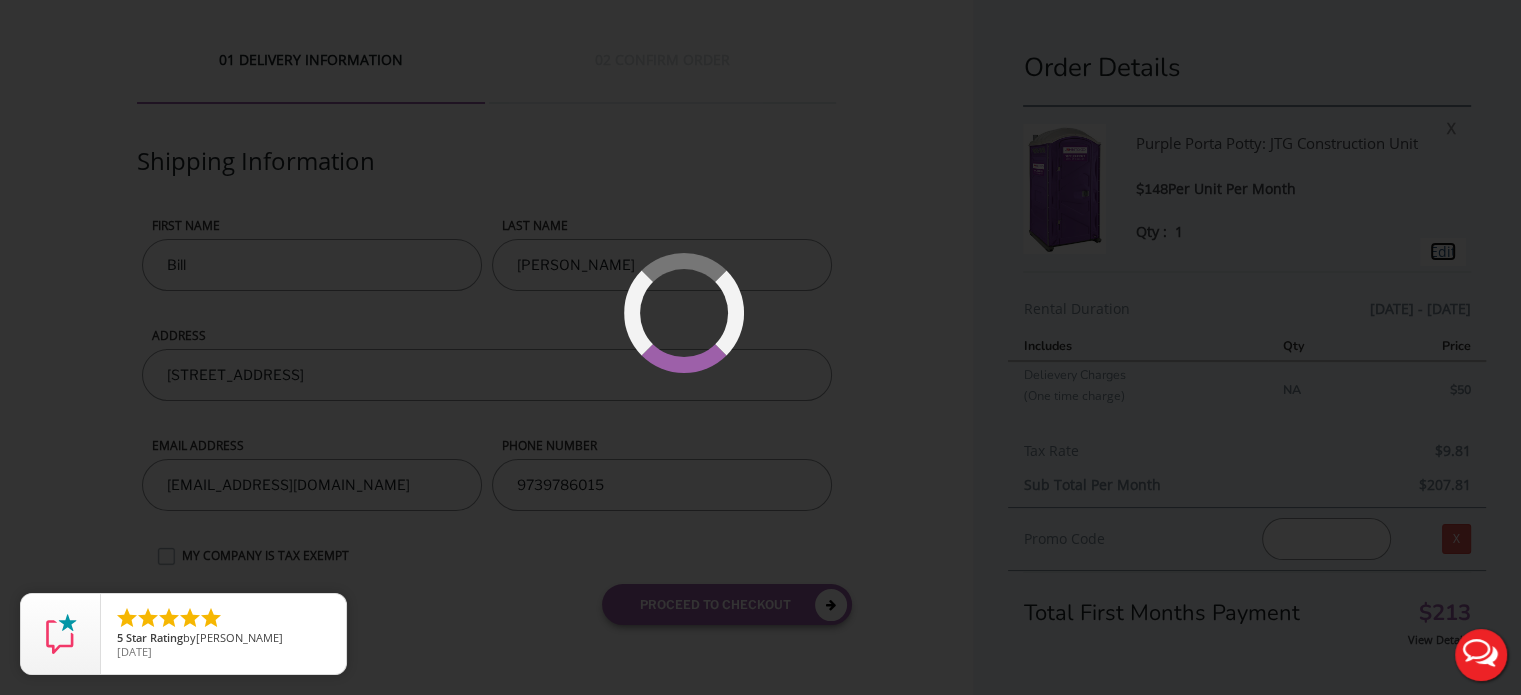 type on "0" 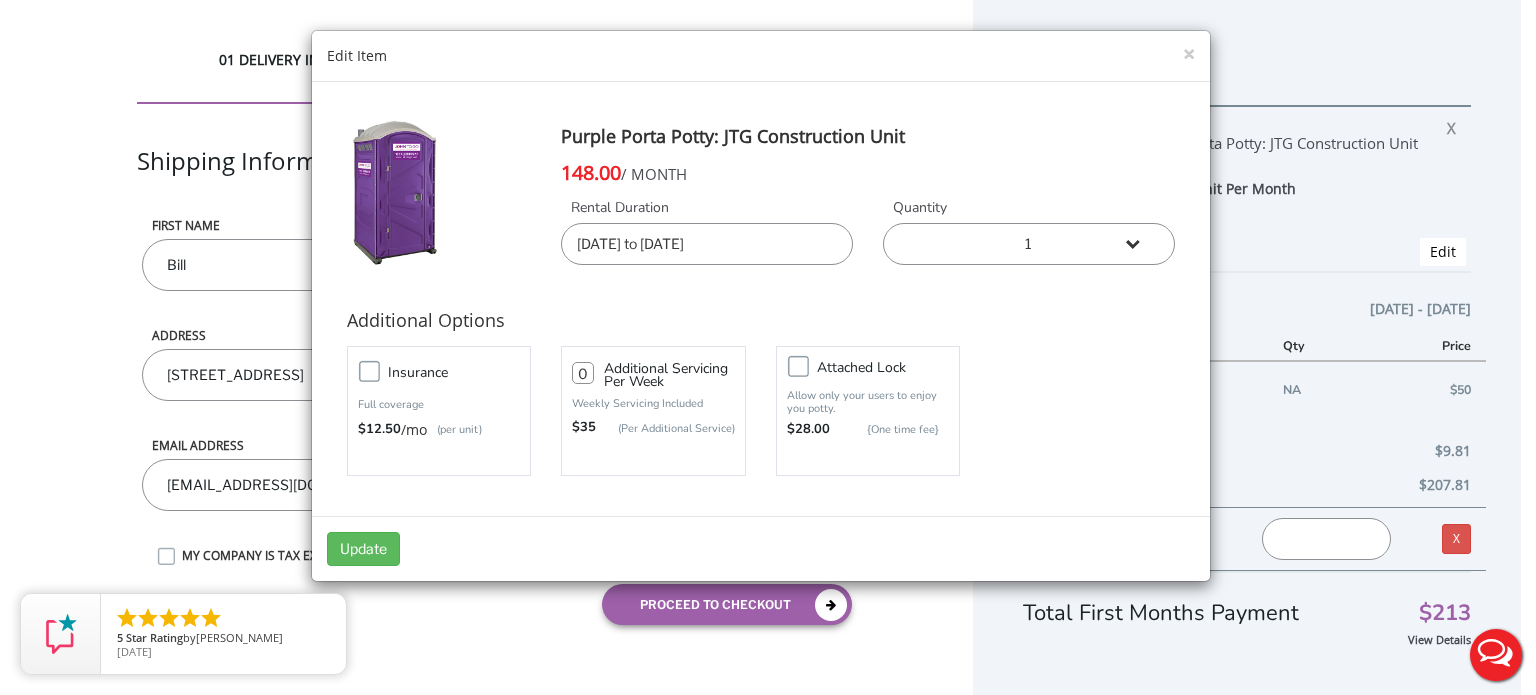 click on "1
2 (5% discount)
3 (8% discount)
4 (10% discount)
5 (12% discount)
6 (12% discount)
7 (12% discount)
8 (12% discount)
9 (12% discount)
10 (12% discount)
11 (12% discount)
12 (12% discount)
13 (12% discount)" at bounding box center (1029, 244) 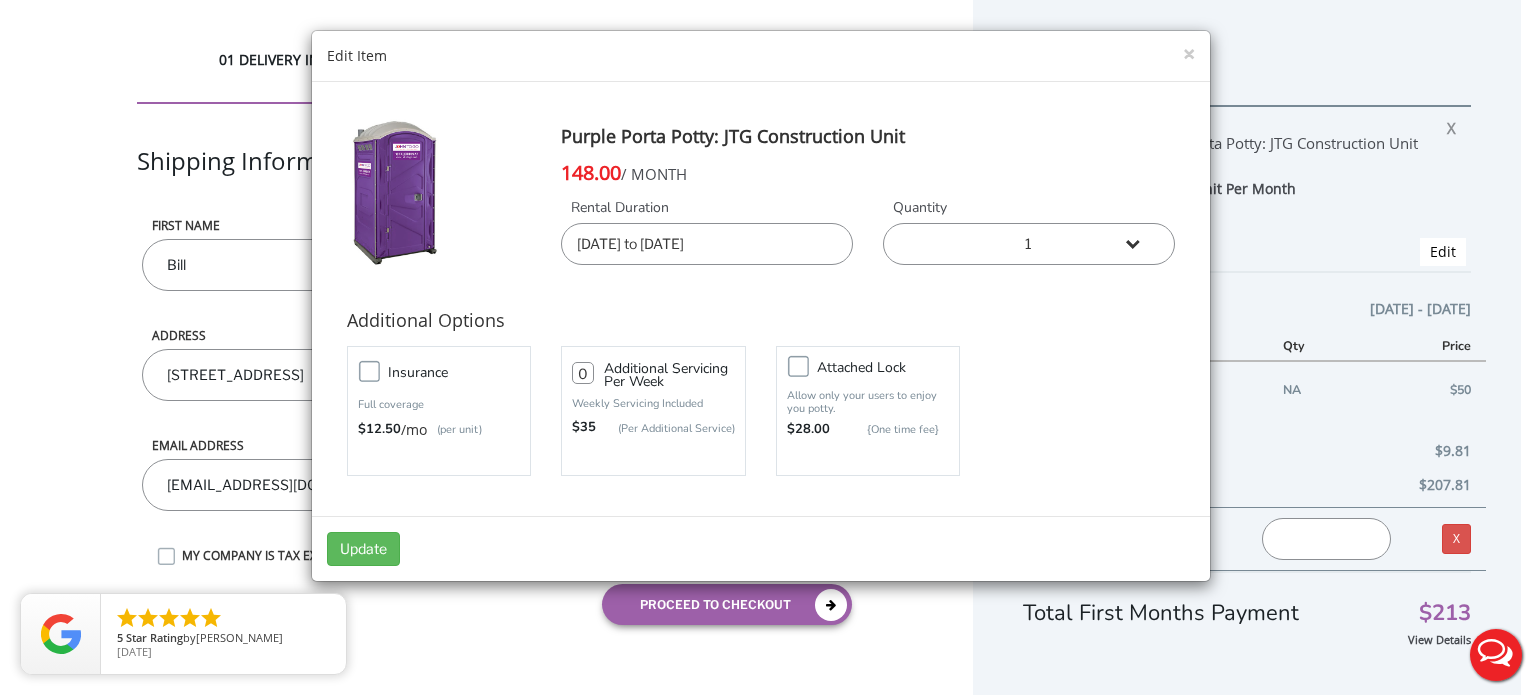 select on "2" 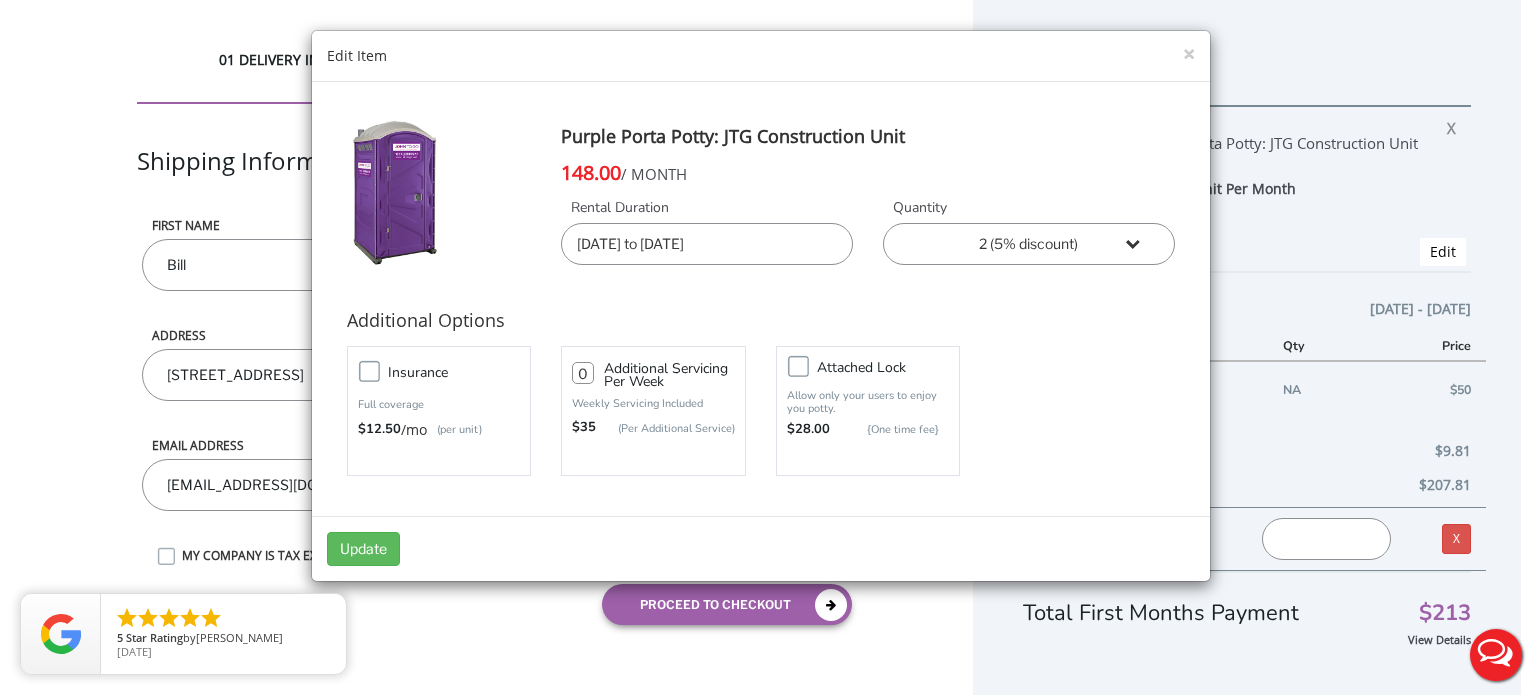 click on "1
2 (5% discount)
3 (8% discount)
4 (10% discount)
5 (12% discount)
6 (12% discount)
7 (12% discount)
8 (12% discount)
9 (12% discount)
10 (12% discount)
11 (12% discount)
12 (12% discount)
13 (12% discount)" at bounding box center [1029, 244] 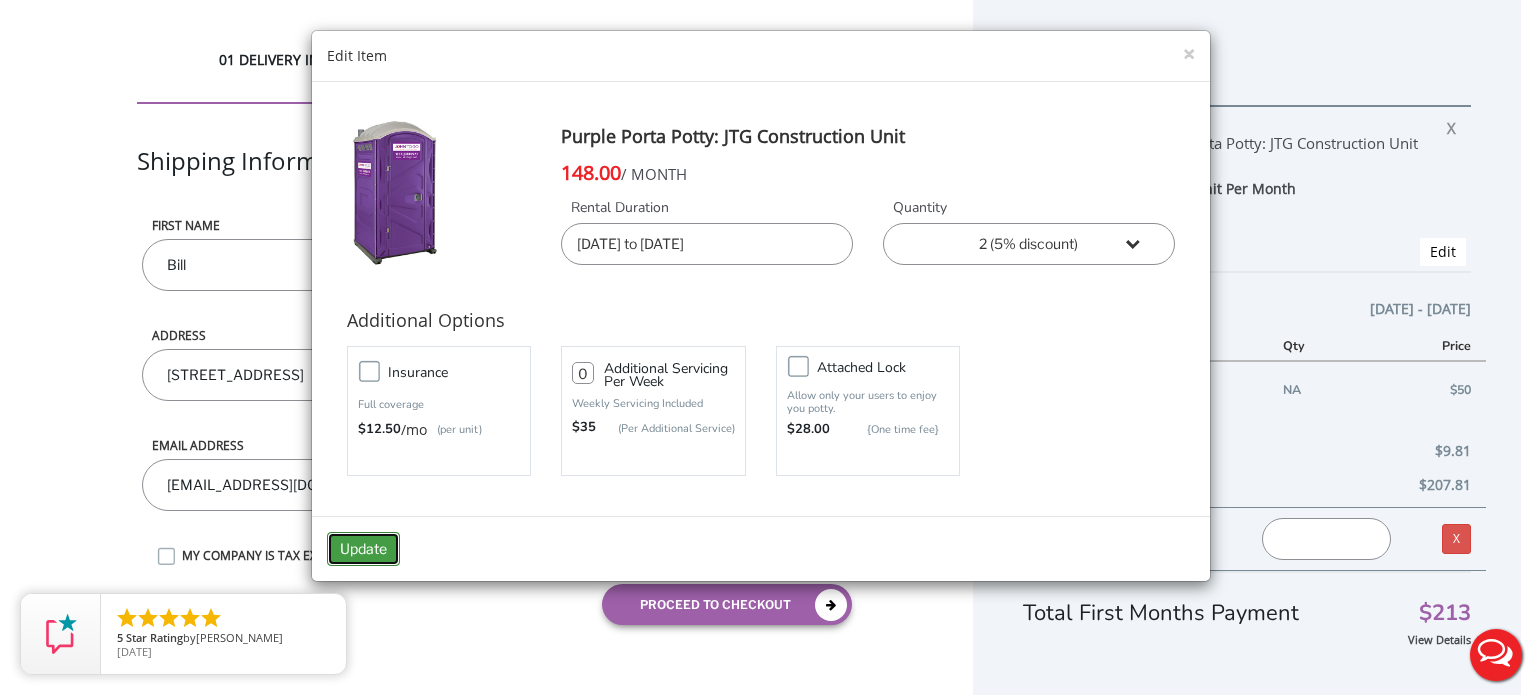 click on "Update" at bounding box center [363, 549] 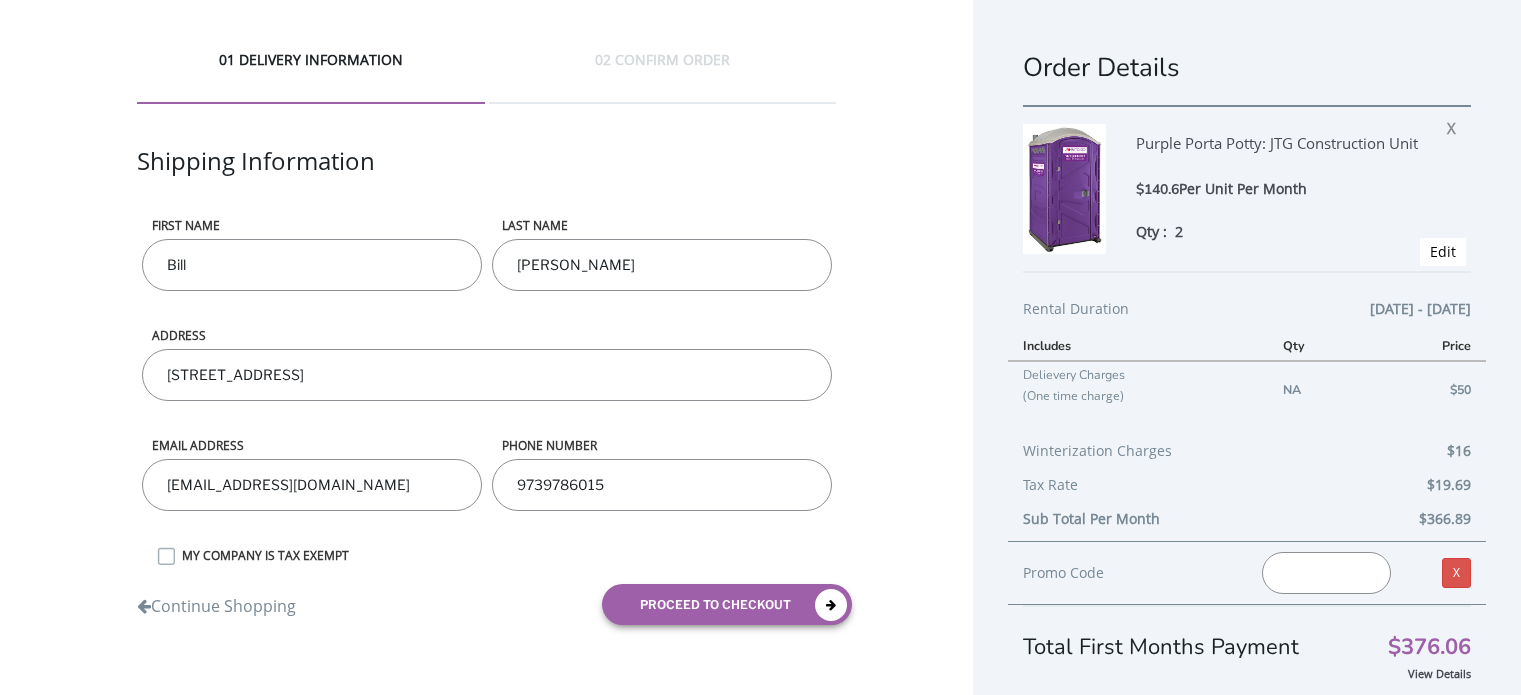 scroll, scrollTop: 0, scrollLeft: 0, axis: both 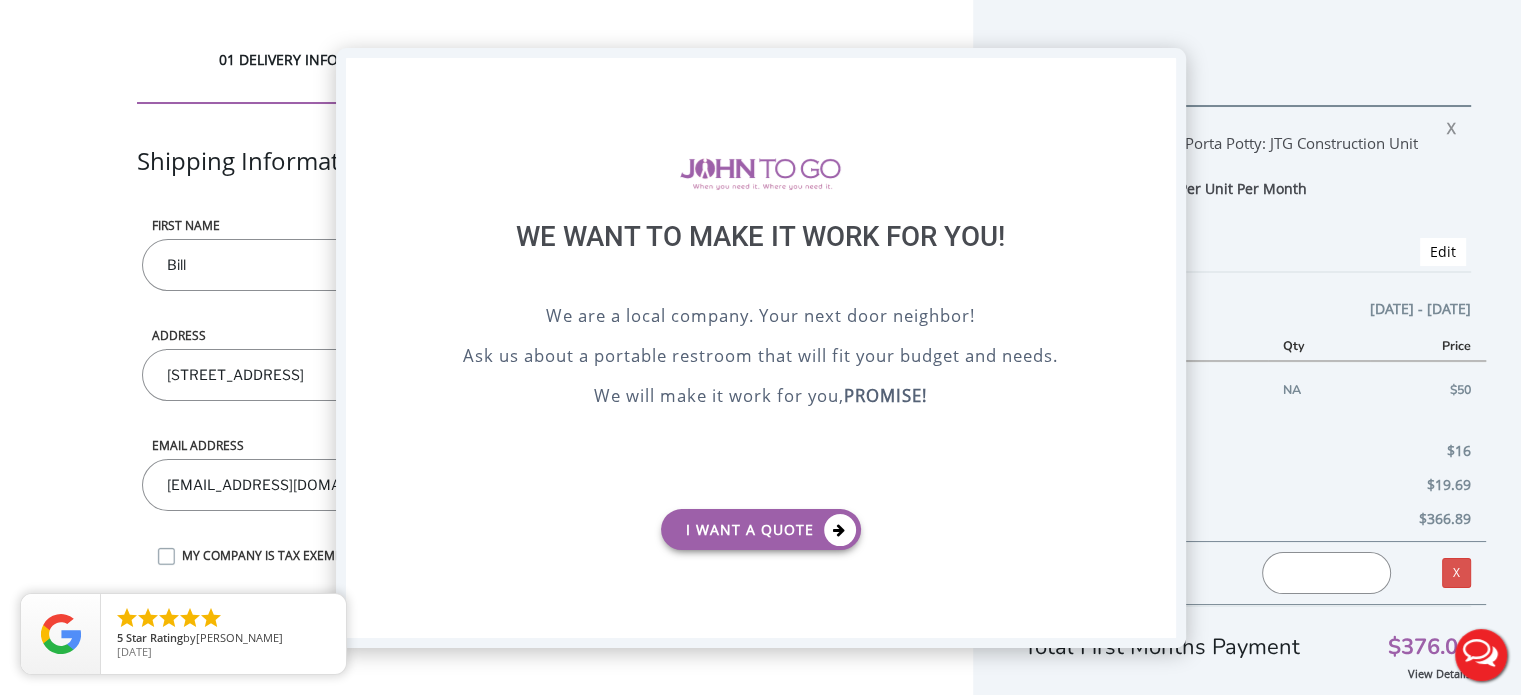 click on "X" at bounding box center (1159, 75) 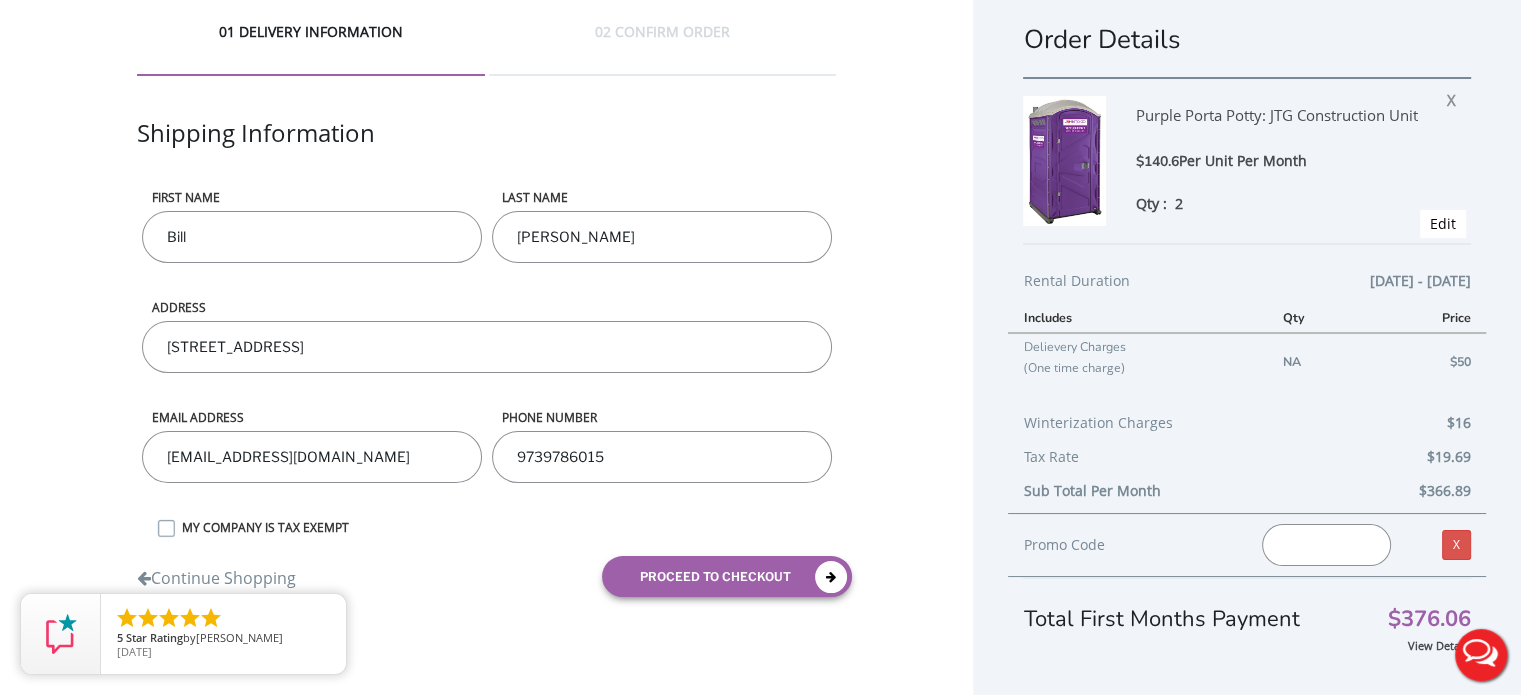 scroll, scrollTop: 44, scrollLeft: 0, axis: vertical 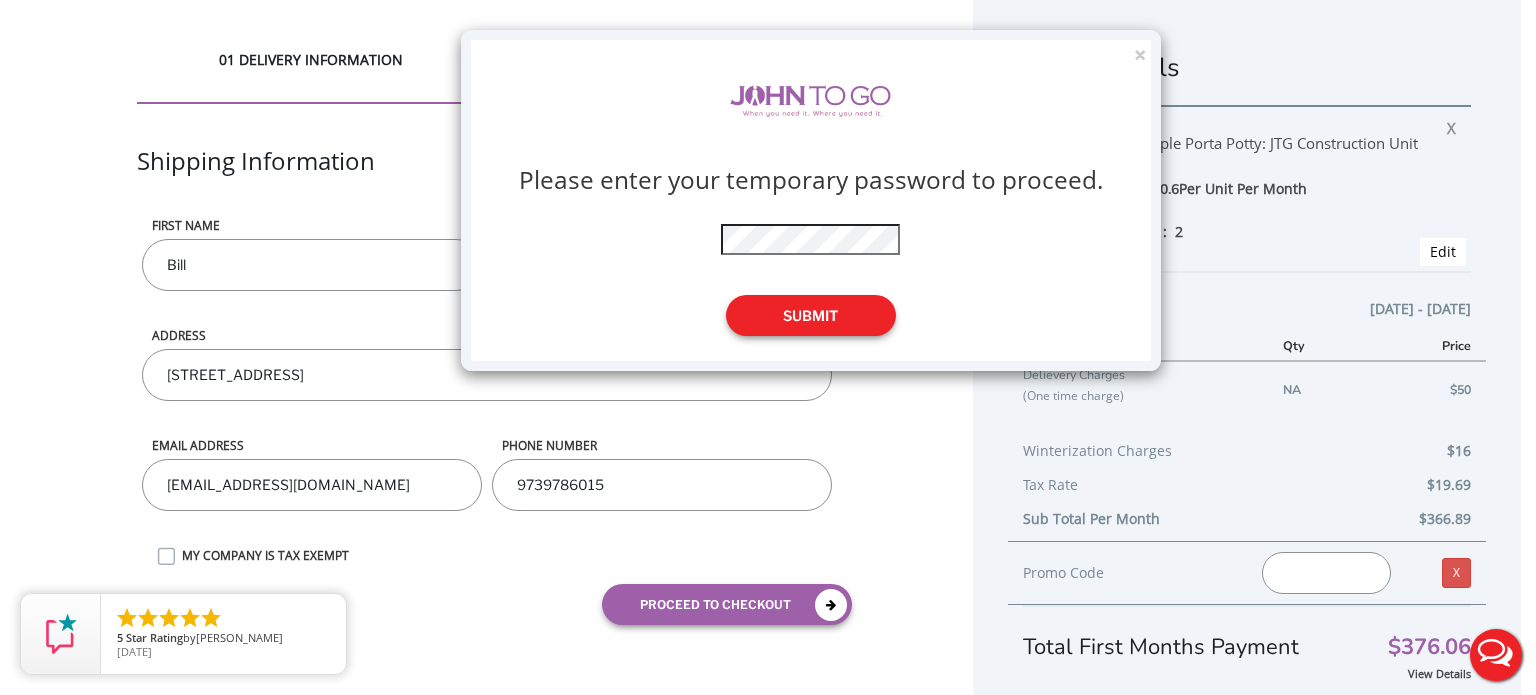 click on "Submit" at bounding box center (811, 315) 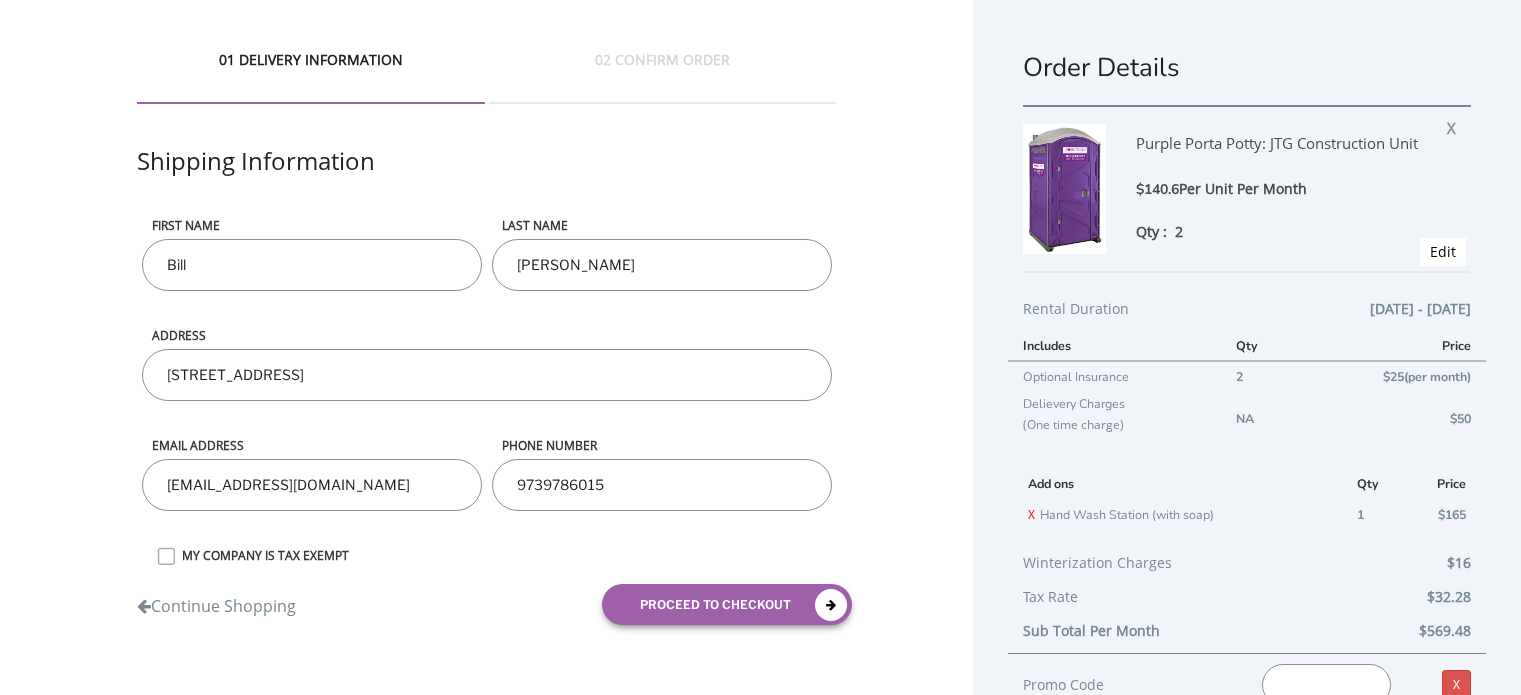 scroll, scrollTop: 0, scrollLeft: 0, axis: both 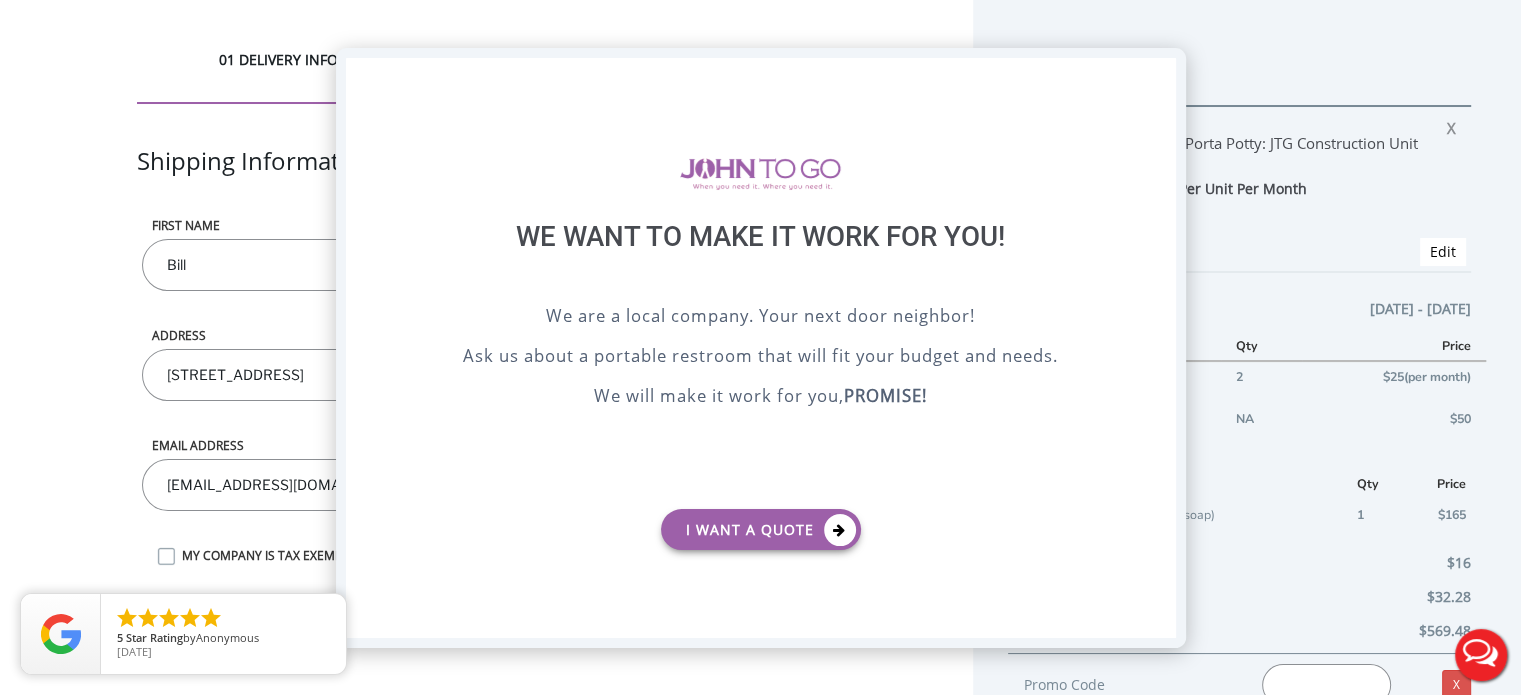 click on "X" at bounding box center (1159, 75) 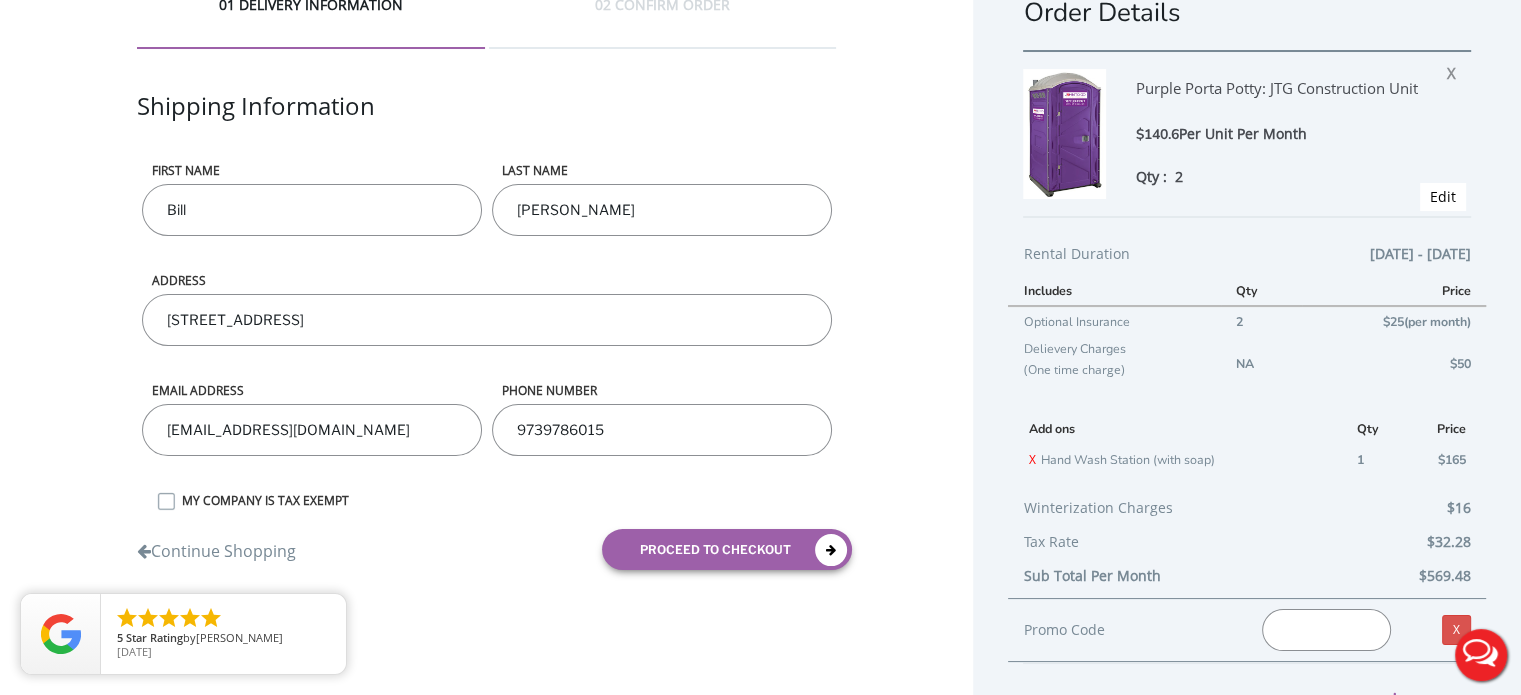 scroll, scrollTop: 100, scrollLeft: 0, axis: vertical 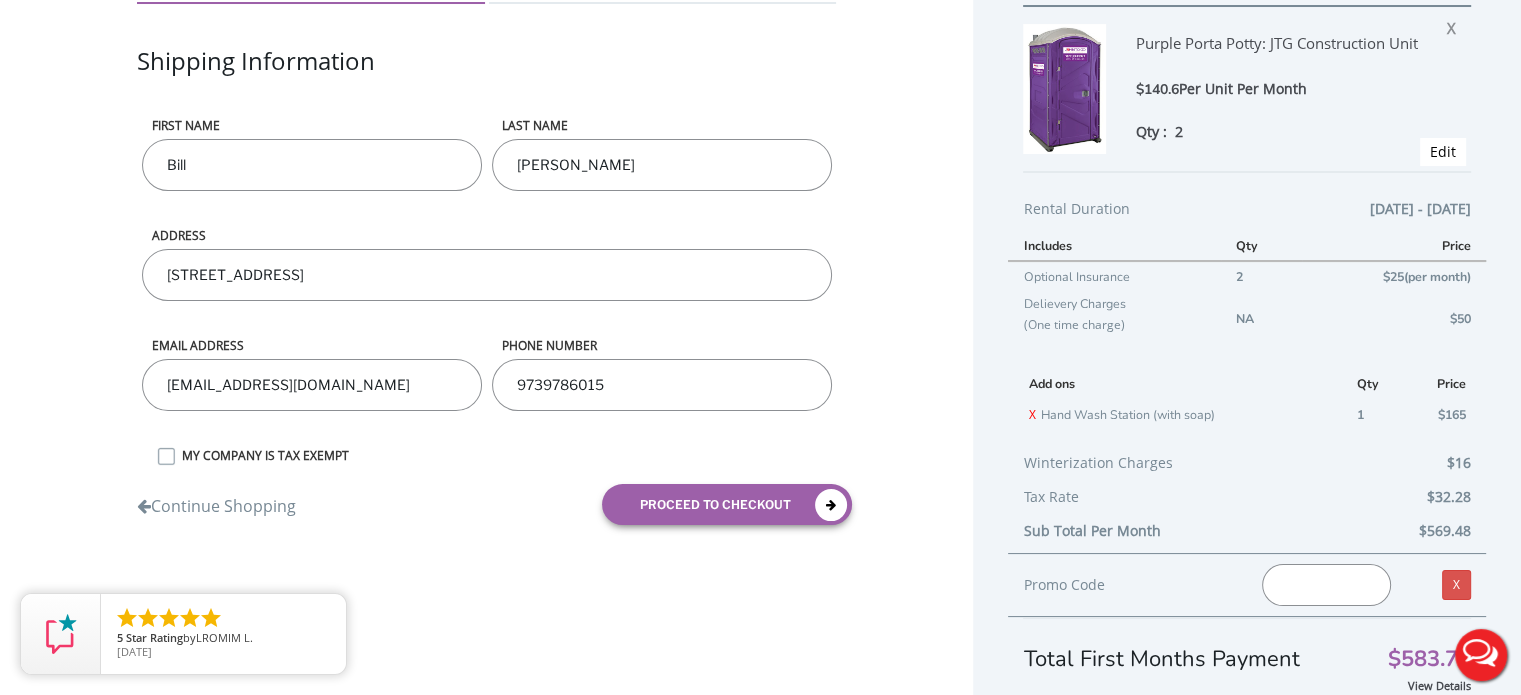 drag, startPoint x: 1292, startPoint y: 210, endPoint x: 1459, endPoint y: 216, distance: 167.10774 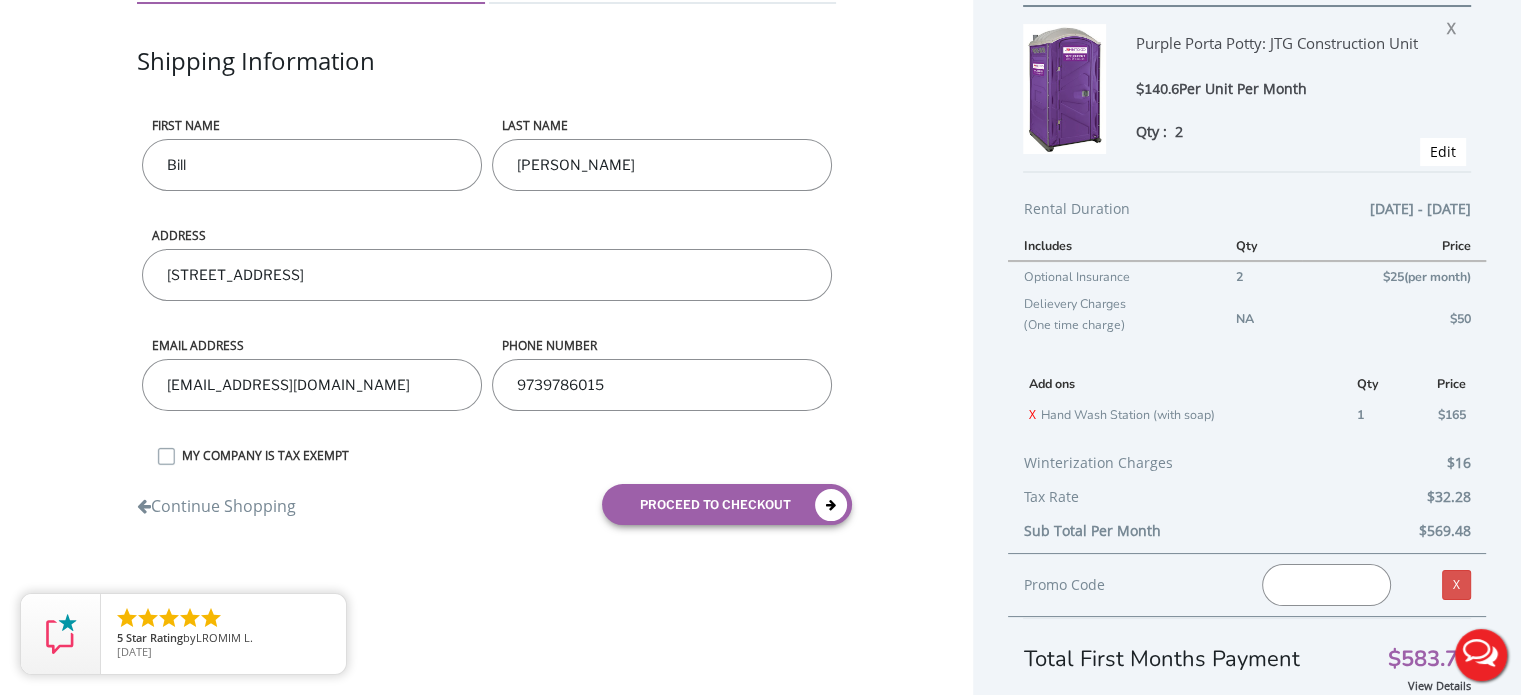 click on "Order Details
Purple Porta Potty: JTG Construction Unit
$140.6  Per Unit
Per Month
Qty :  2
X
Edit
Rental Duration  [DATE] - [DATE]
Includes
Qty
Price
Optional Insurance
2
$25(per month)
Delievery Charges
(One time charge)
NA
$50
Add ons
Qty
Price
X 1 X" at bounding box center [1247, 322] 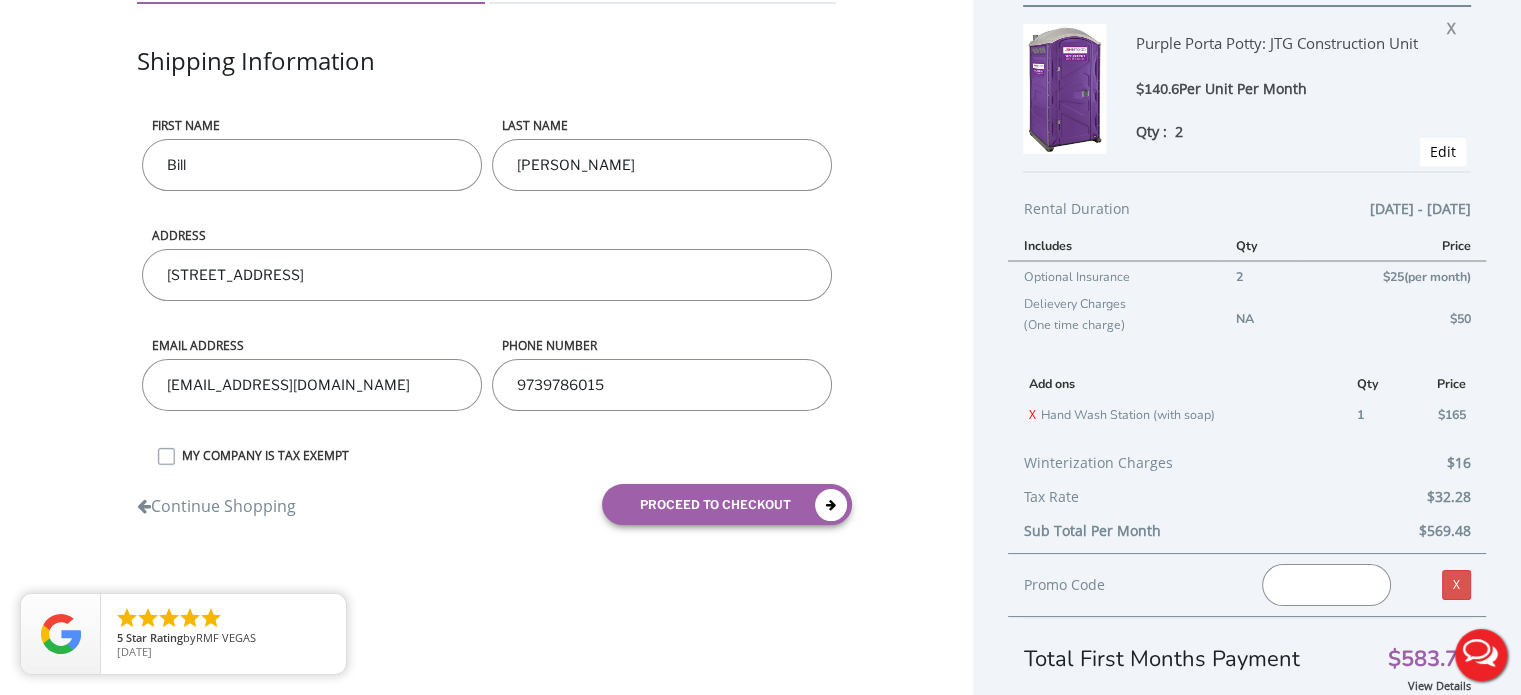click on "Order Details
Purple Porta Potty: JTG Construction Unit
$140.6  Per Unit
Per Month
Qty :  2
X
Edit
Rental Duration  [DATE] - [DATE]
Includes
Qty
Price
Optional Insurance
2
$25(per month)
Delievery Charges
(One time charge)
NA
$50
Add ons
Qty
Price
X 1 X" at bounding box center (1247, 322) 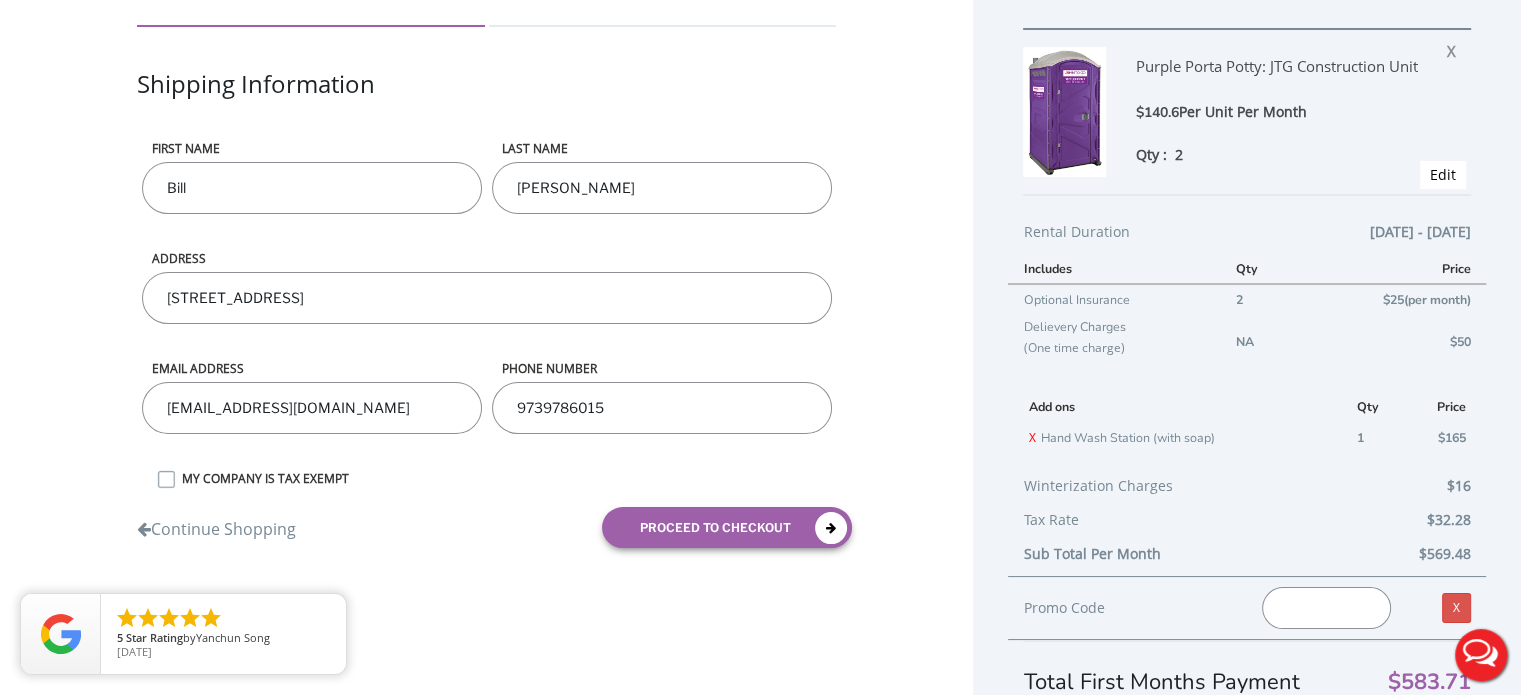 scroll, scrollTop: 156, scrollLeft: 0, axis: vertical 